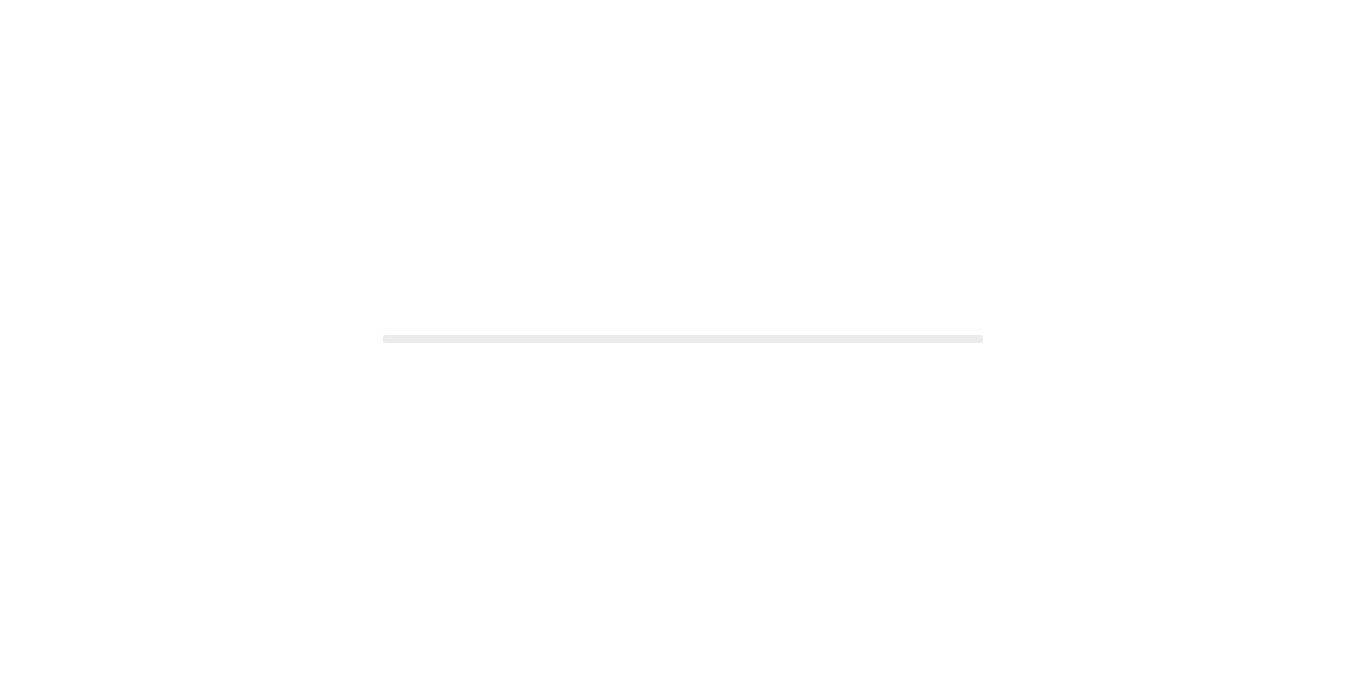 scroll, scrollTop: 0, scrollLeft: 0, axis: both 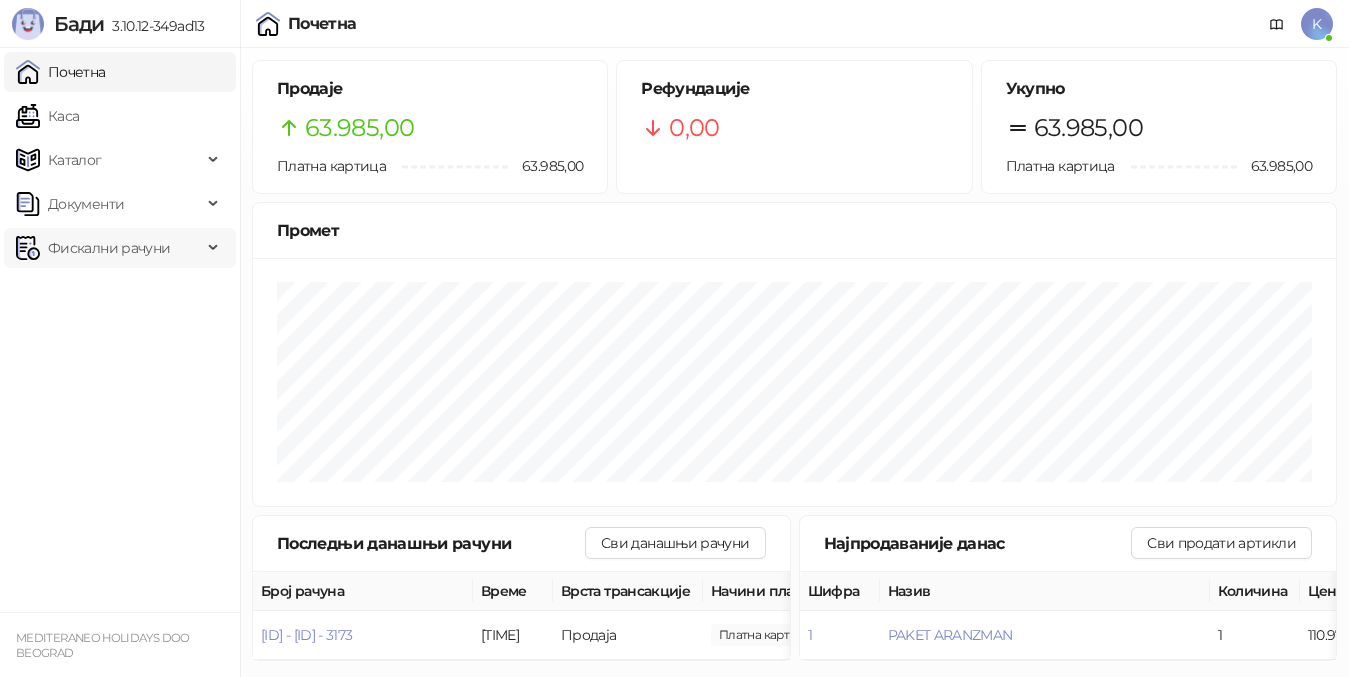 click on "Фискални рачуни" at bounding box center [109, 248] 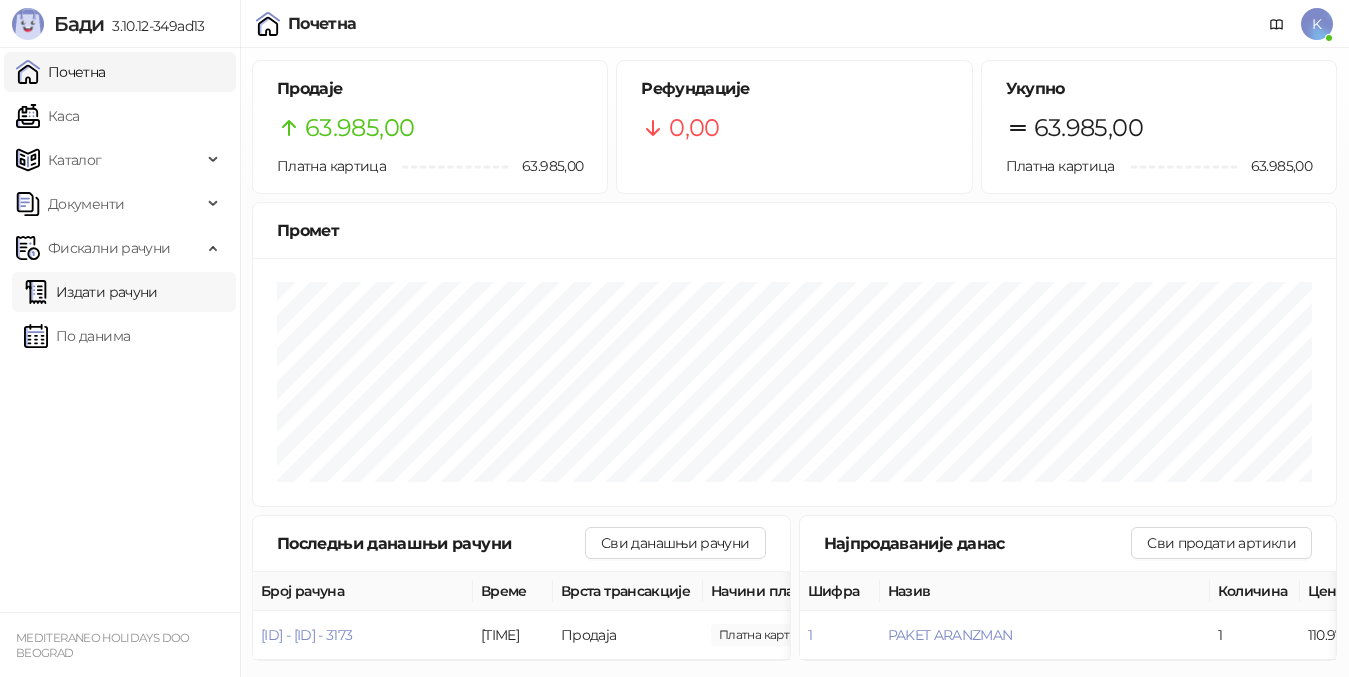 click on "Издати рачуни" at bounding box center (91, 292) 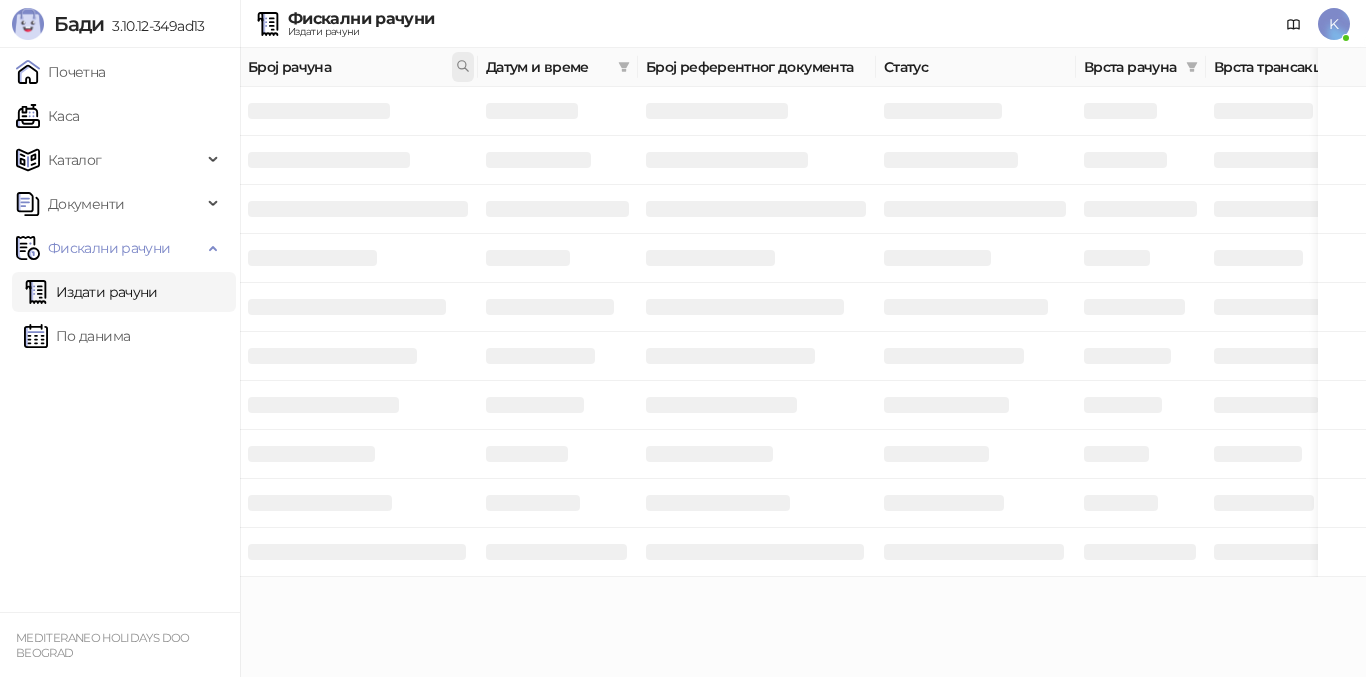 click 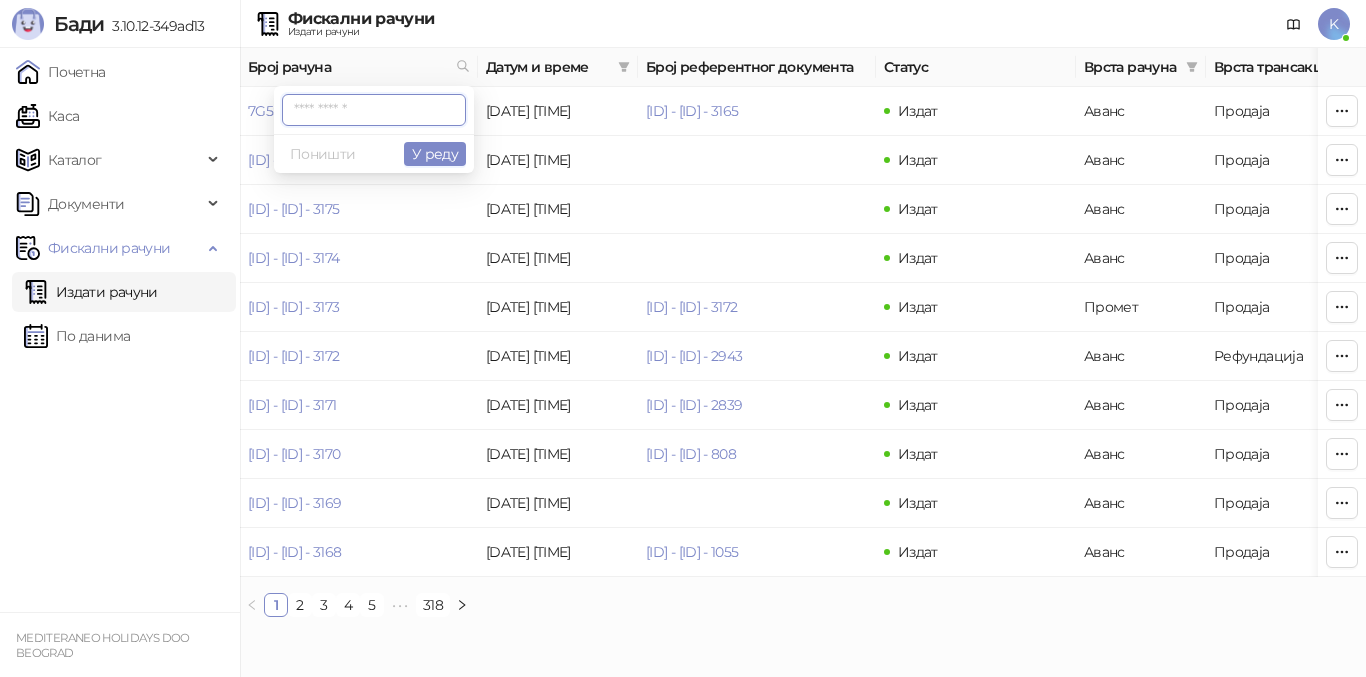 paste on "**********" 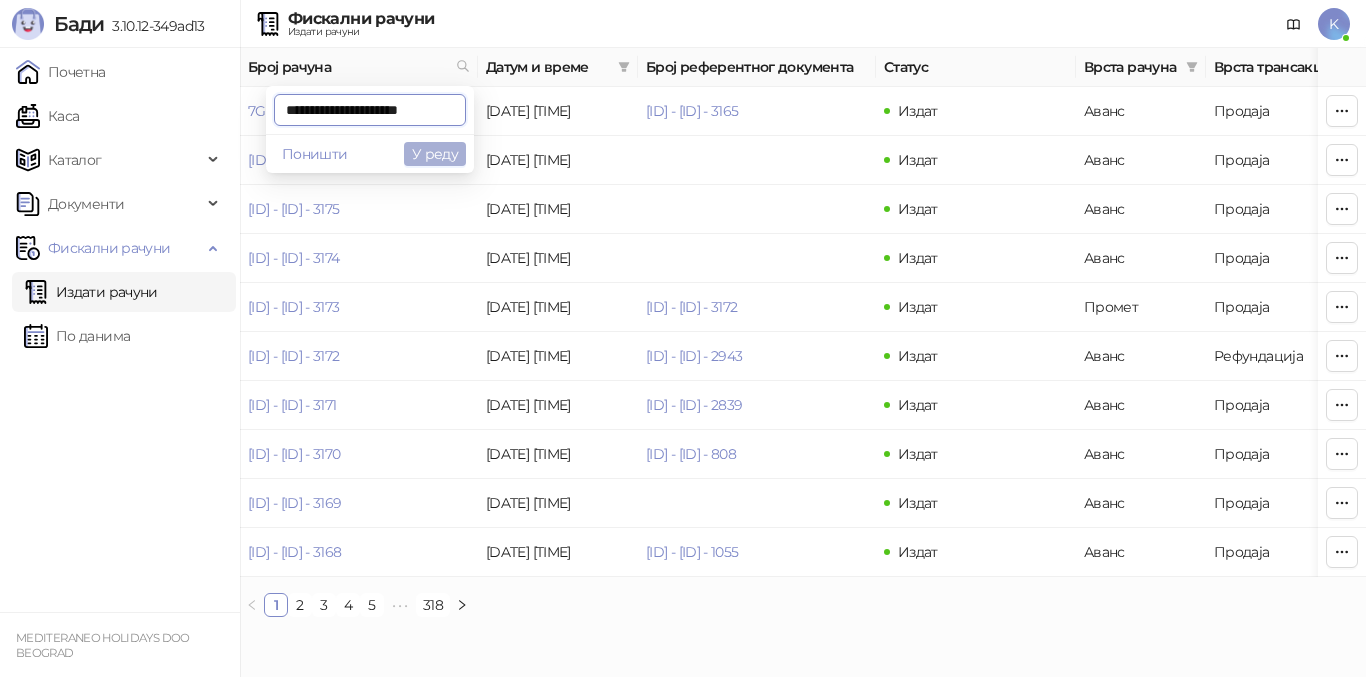 type on "**********" 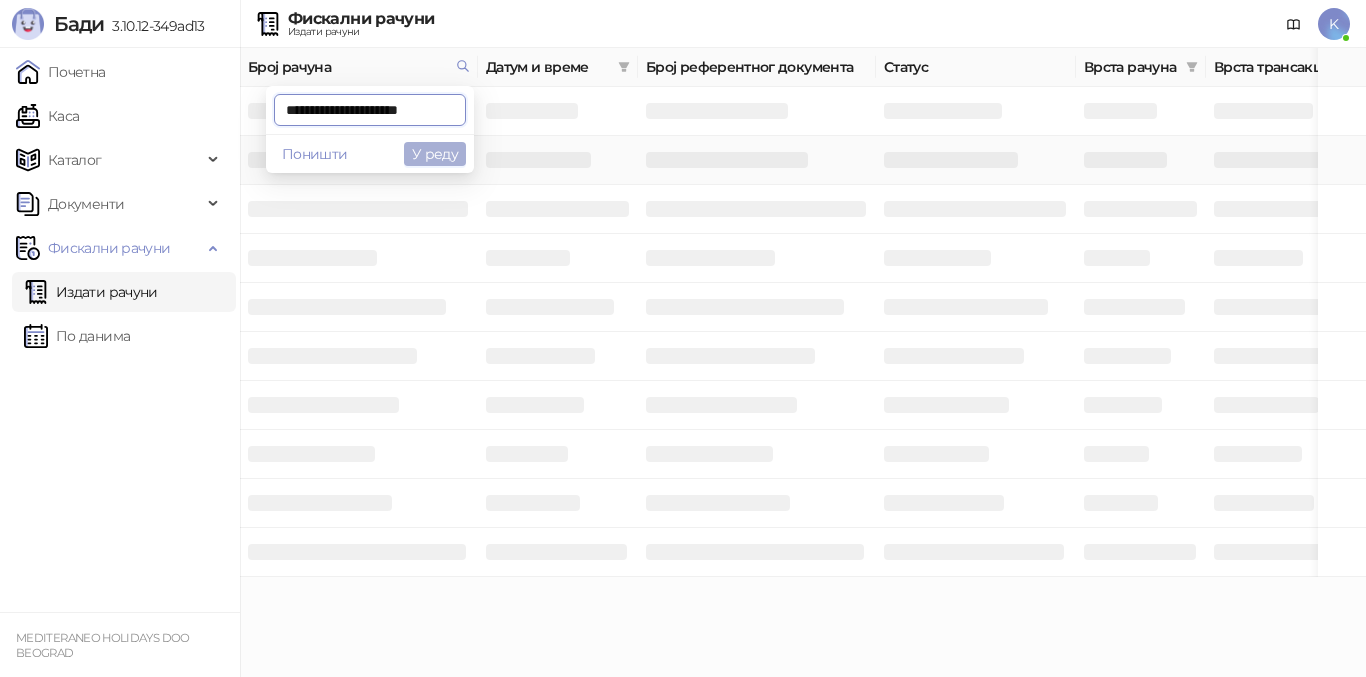 scroll, scrollTop: 0, scrollLeft: 10, axis: horizontal 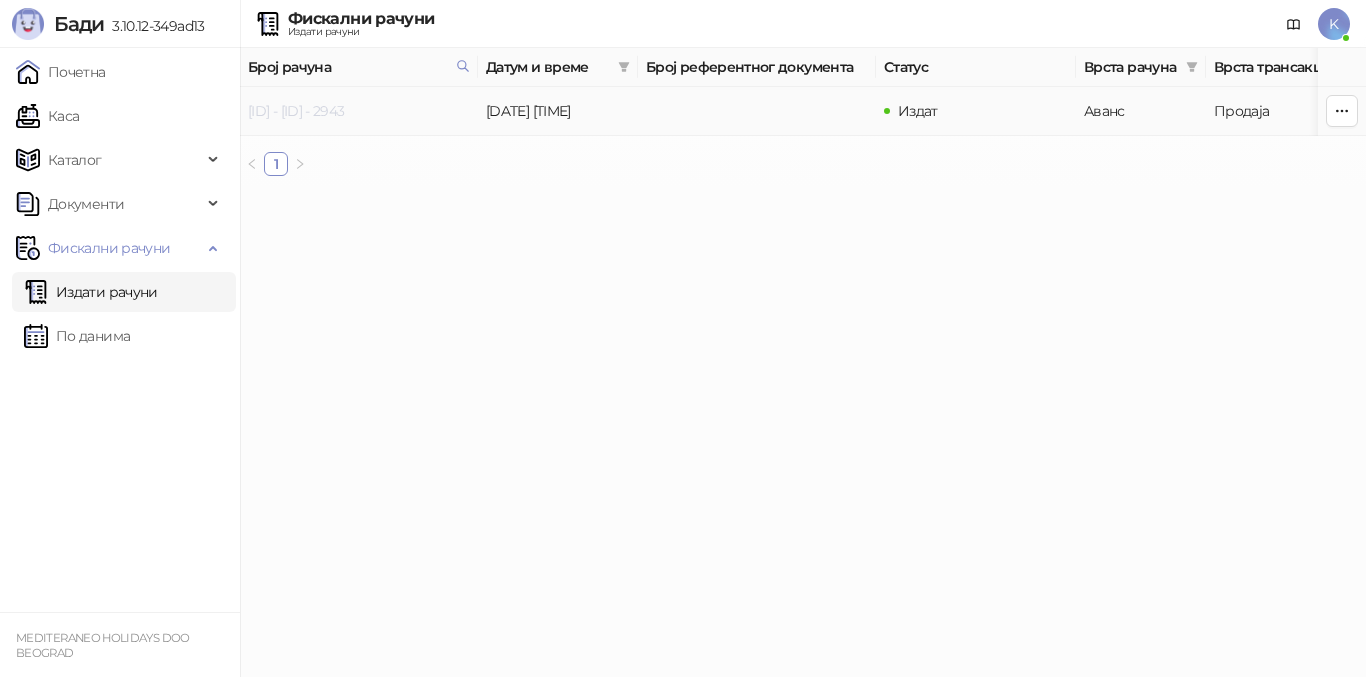 click on "[ACCOUNT_ID]" at bounding box center (296, 111) 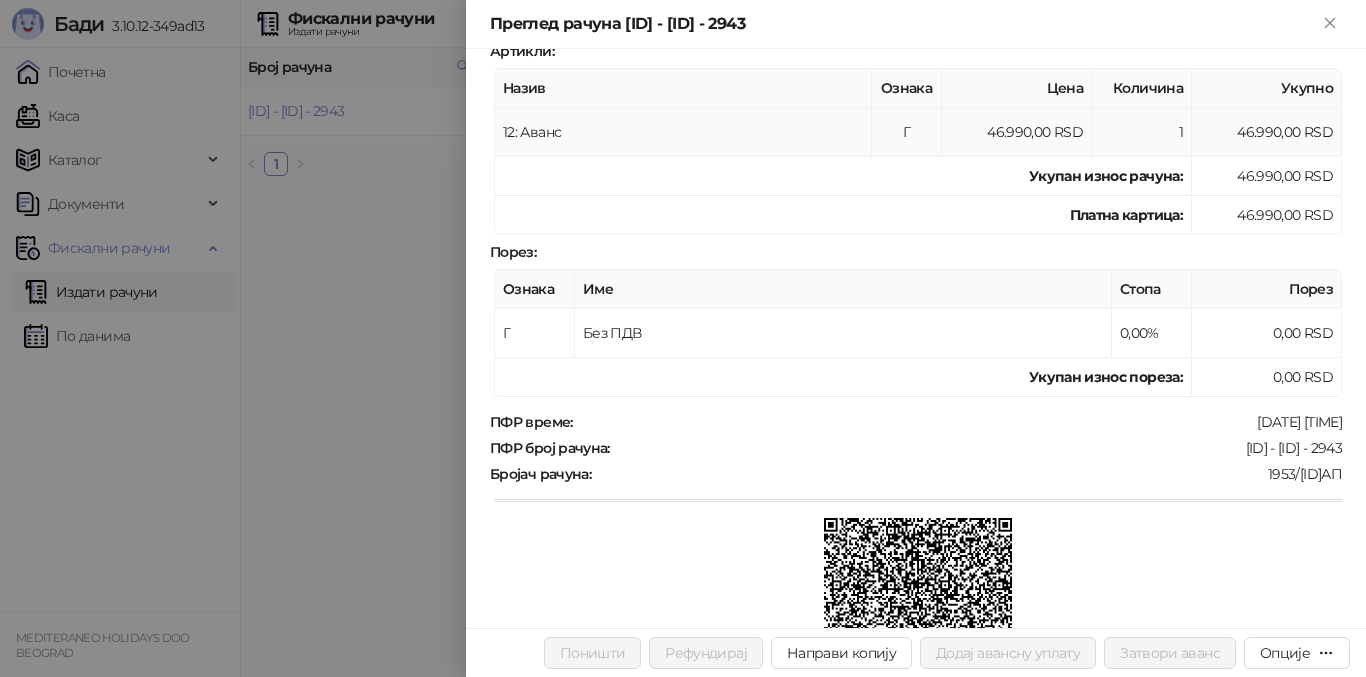 scroll, scrollTop: 300, scrollLeft: 0, axis: vertical 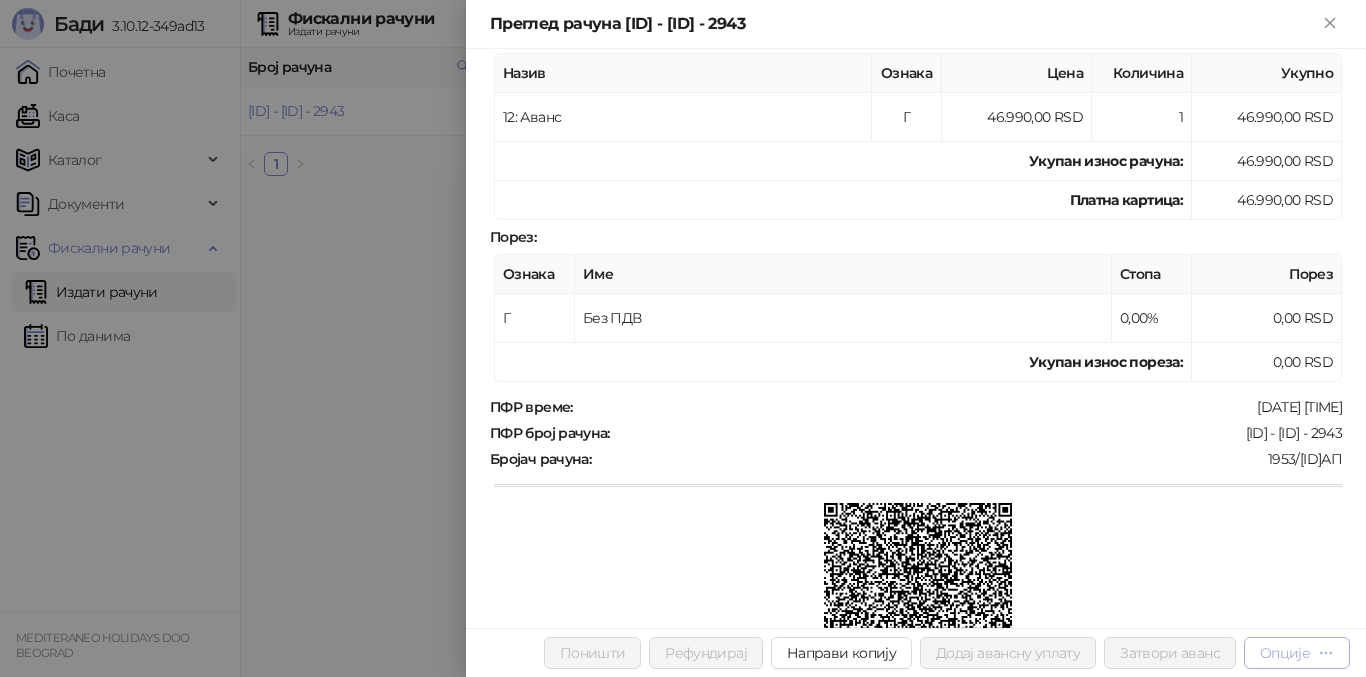 click on "Опције" at bounding box center [1285, 653] 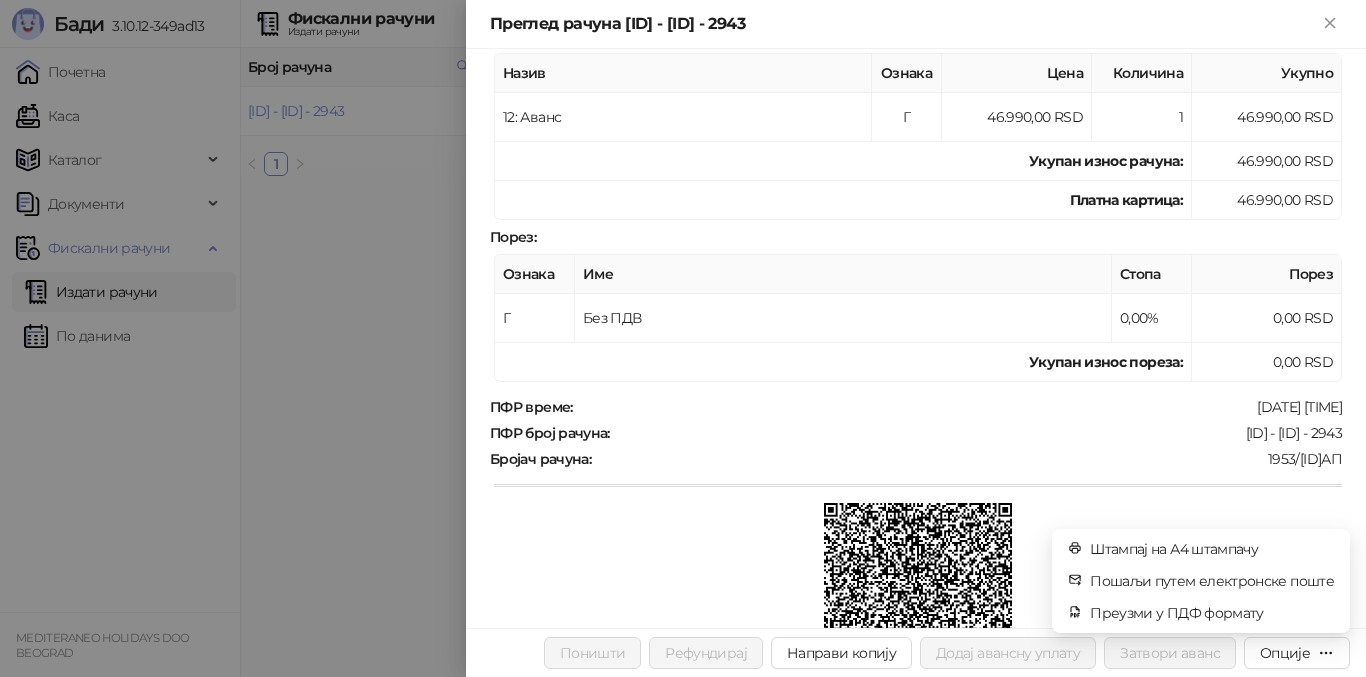 click on "[DATE] [TIME]" at bounding box center [959, 407] 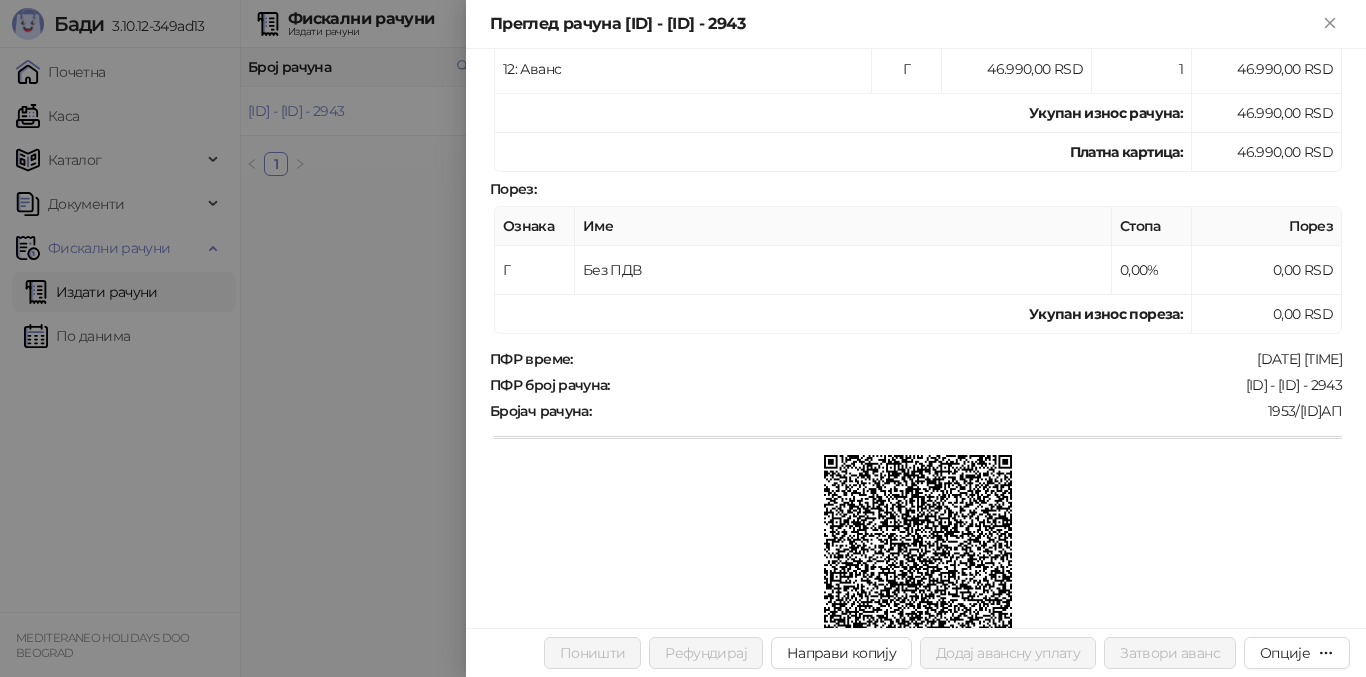 scroll, scrollTop: 187, scrollLeft: 0, axis: vertical 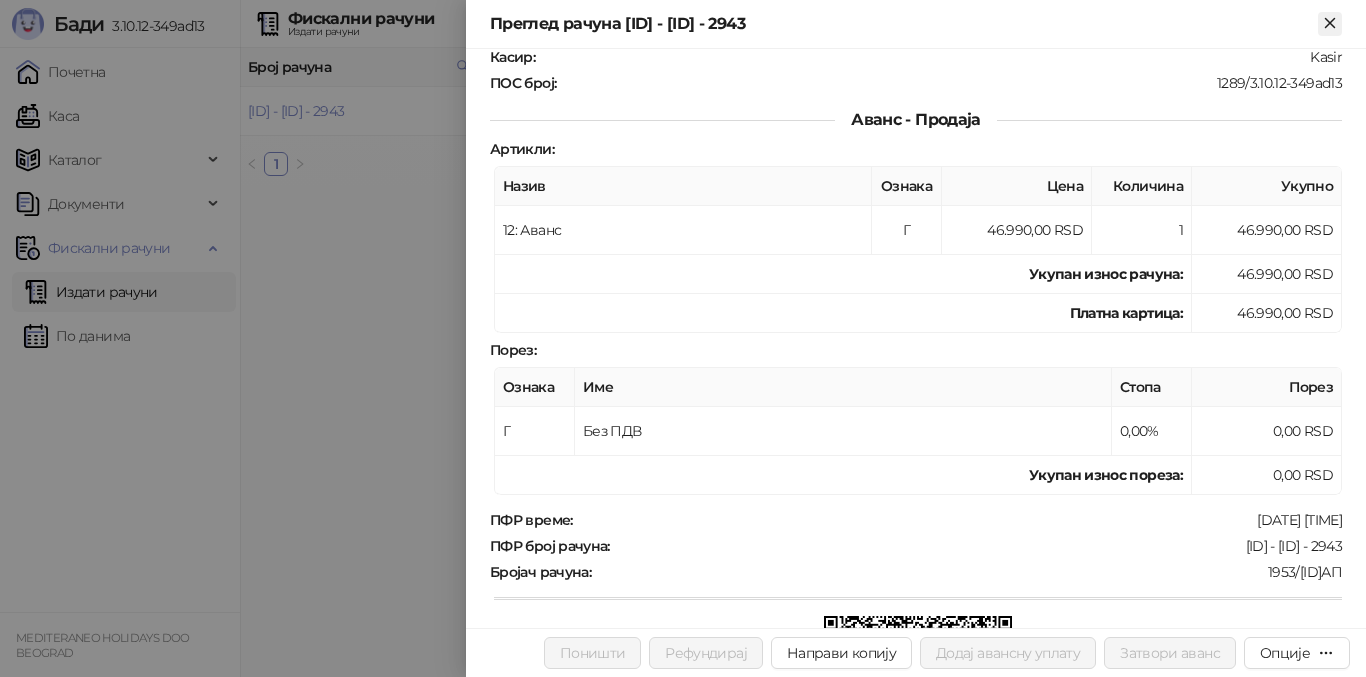 click 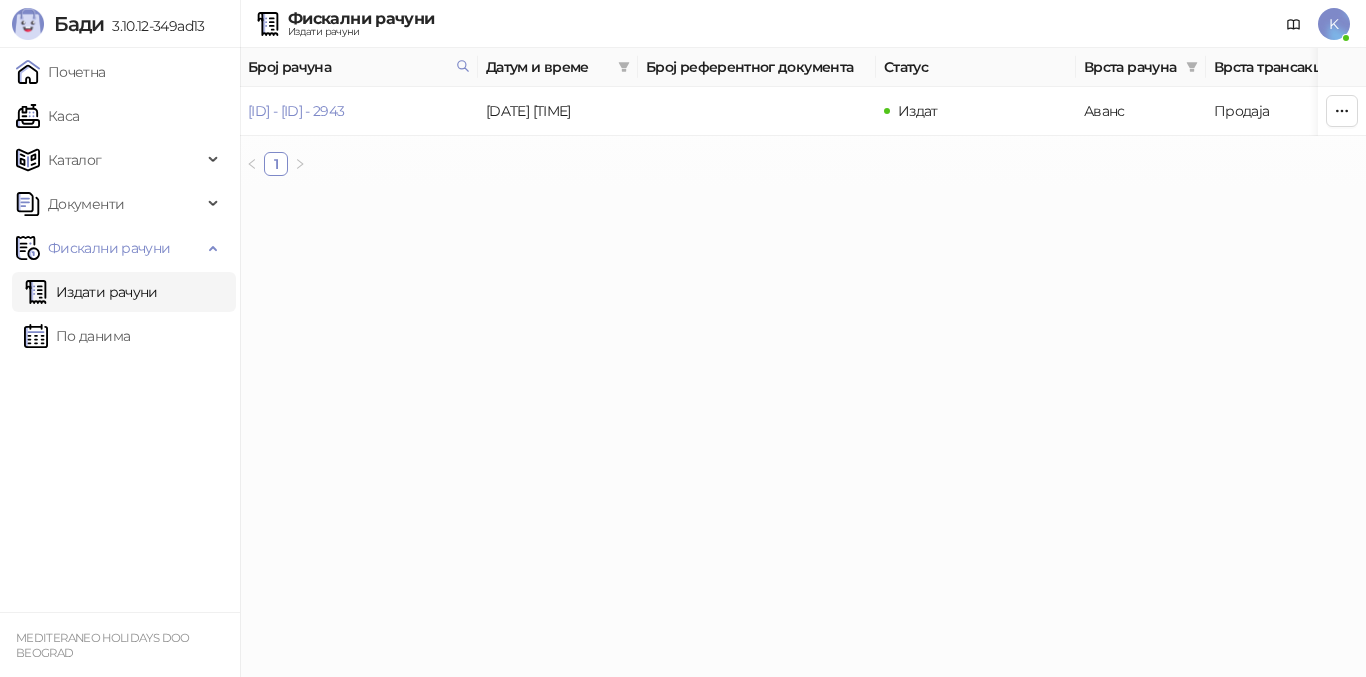 click on "**********" at bounding box center [683, 96] 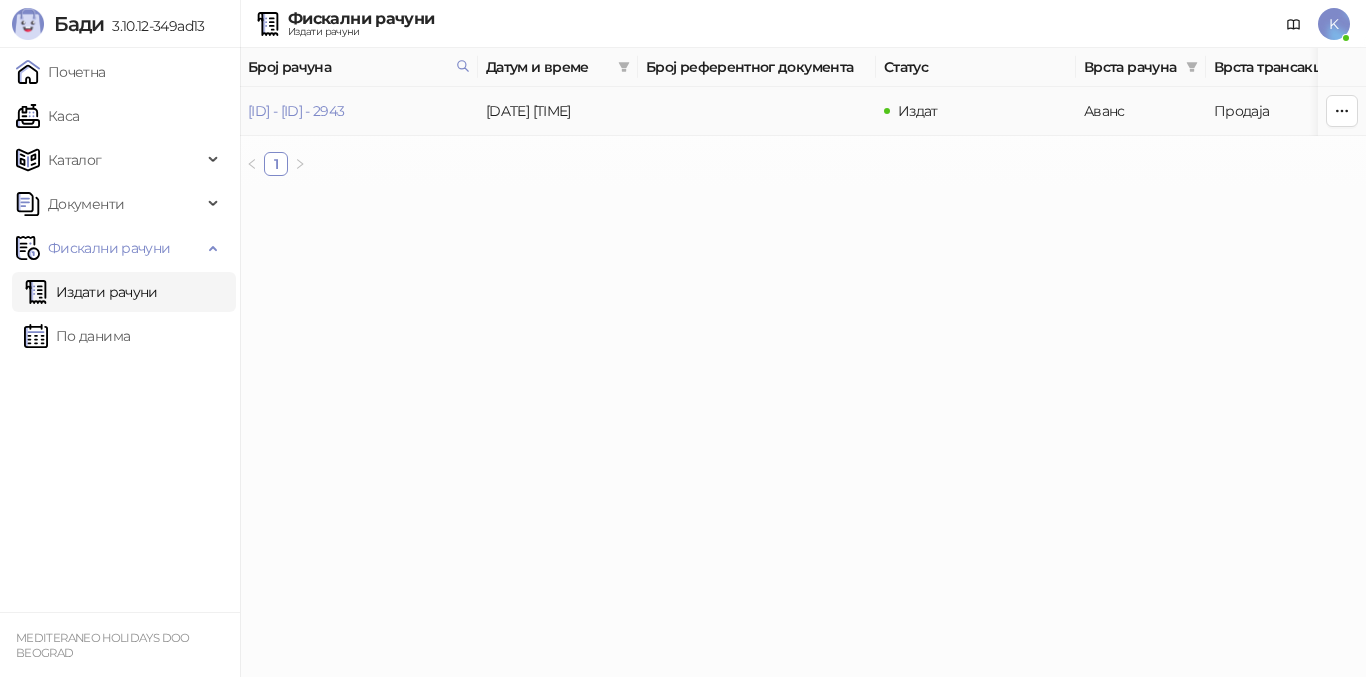 click on "[ACCOUNT_ID]" at bounding box center (359, 111) 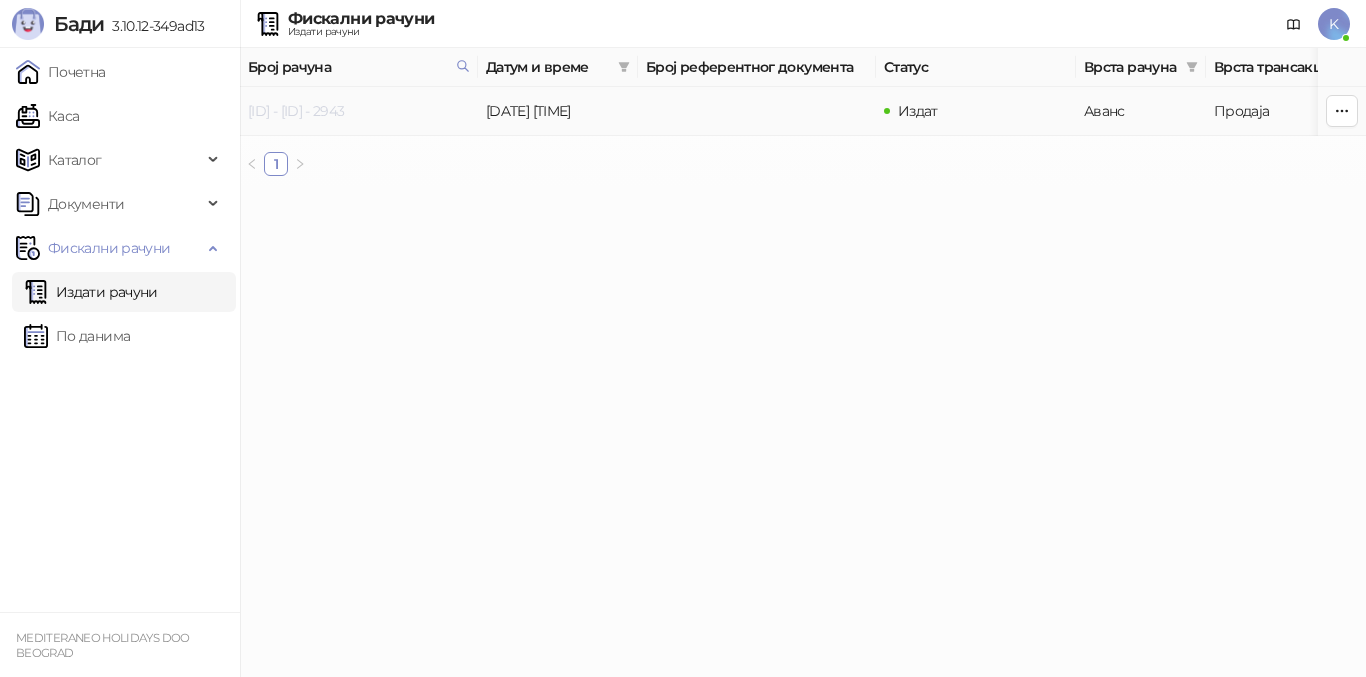click on "[ACCOUNT_ID]" at bounding box center [296, 111] 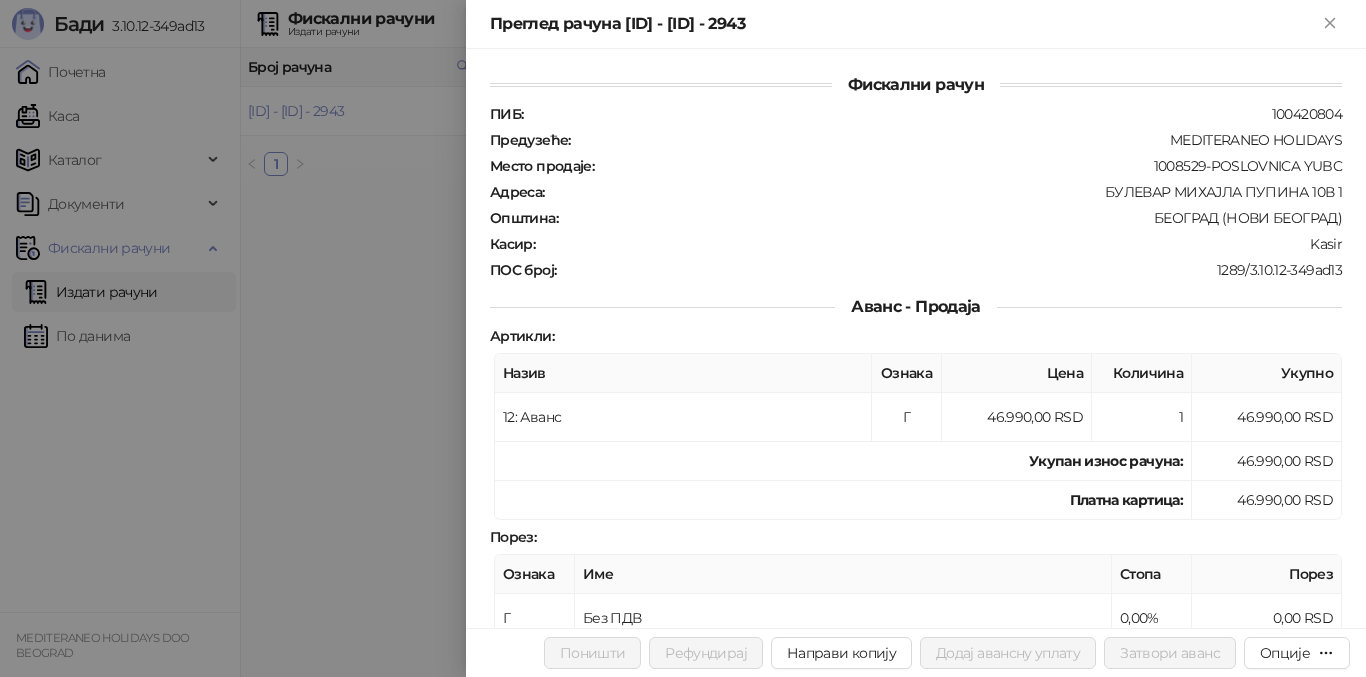 scroll, scrollTop: 300, scrollLeft: 0, axis: vertical 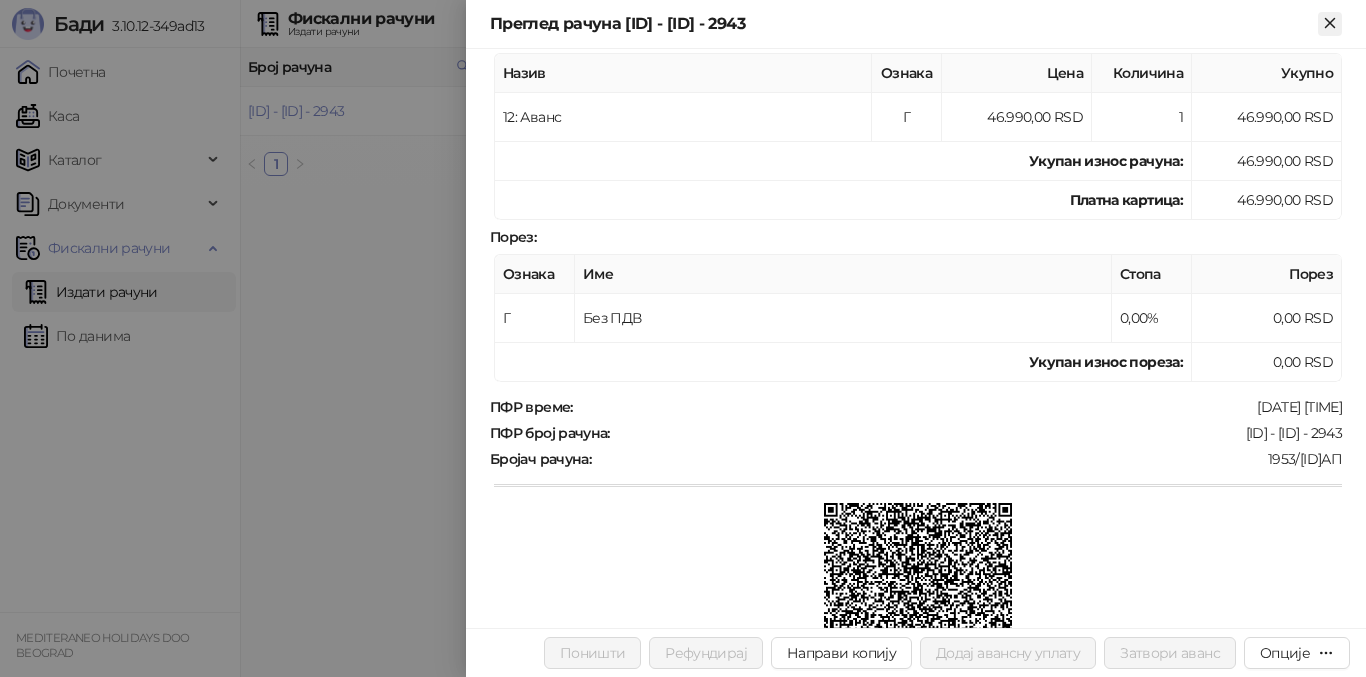 click 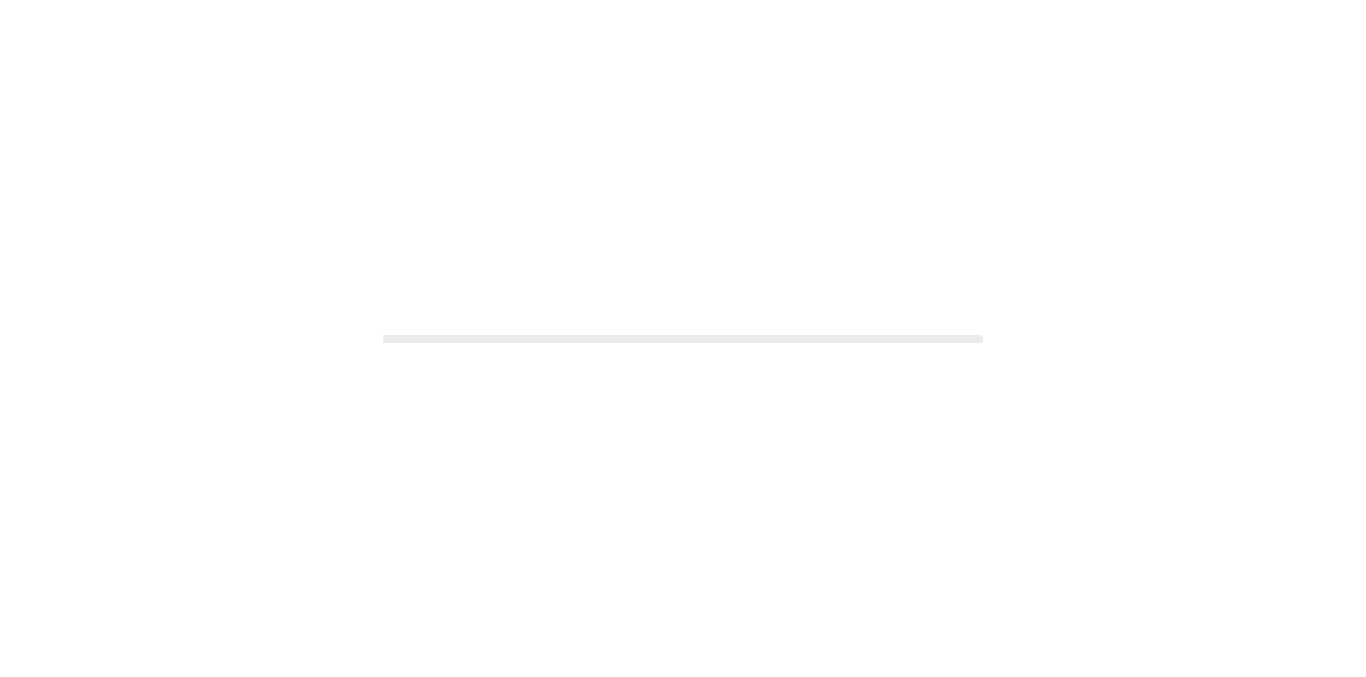 scroll, scrollTop: 0, scrollLeft: 0, axis: both 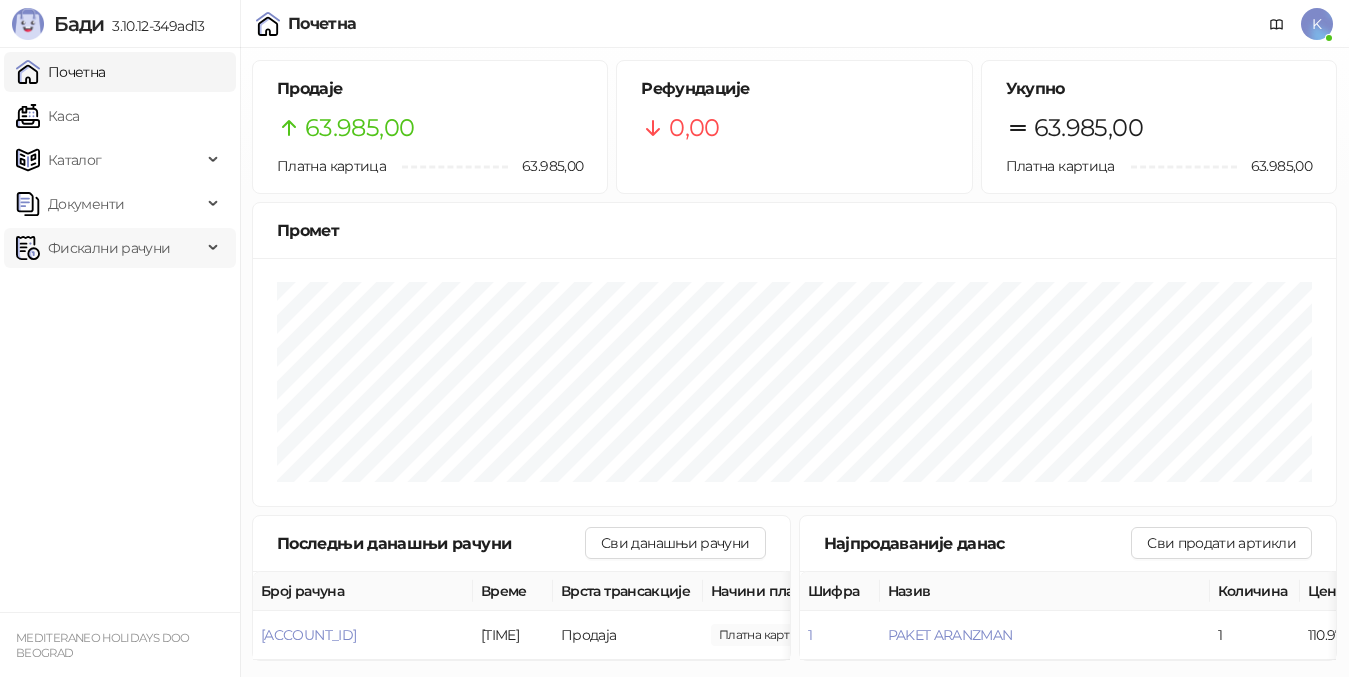 click on "Фискални рачуни" at bounding box center [109, 248] 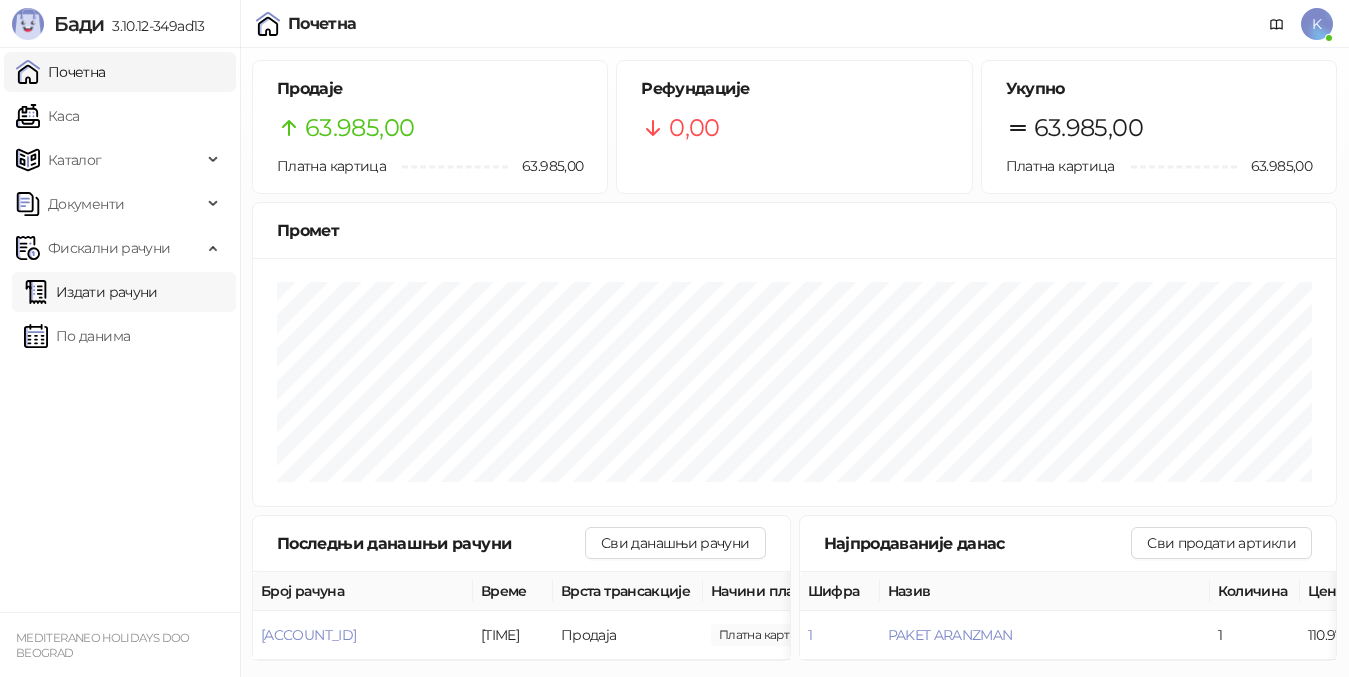click on "Издати рачуни" at bounding box center (91, 292) 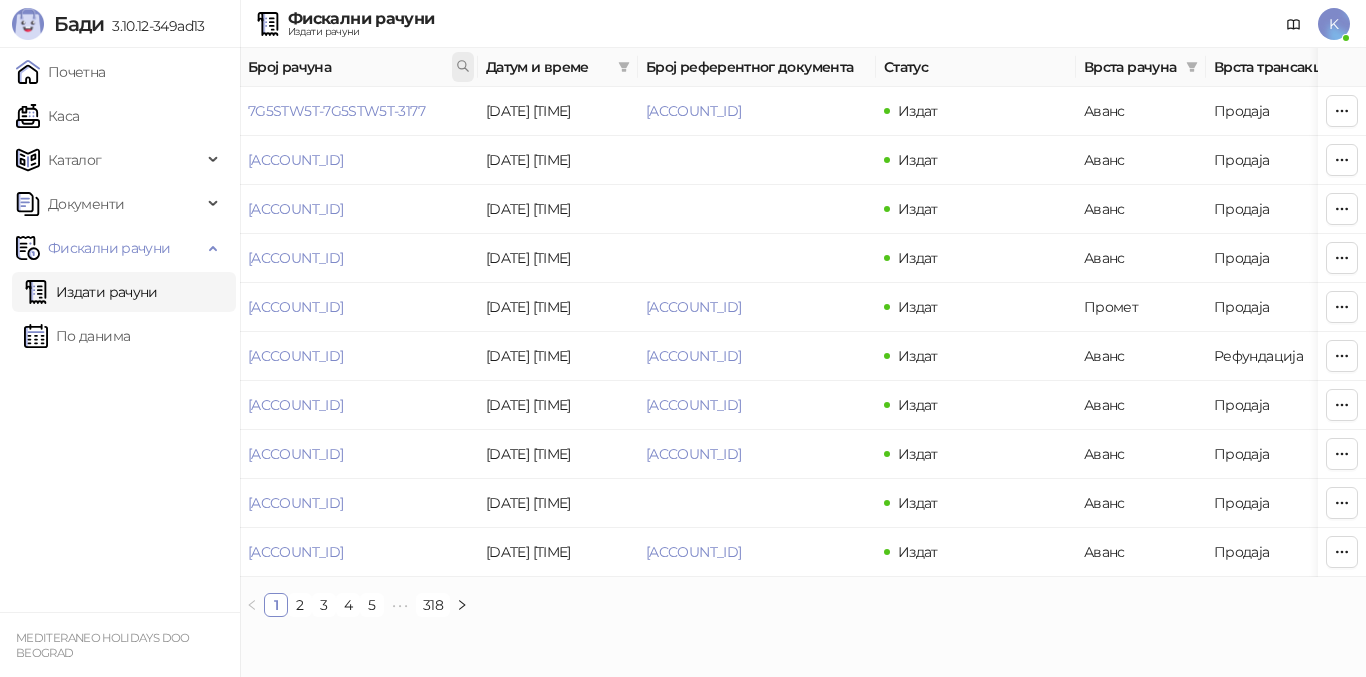 click 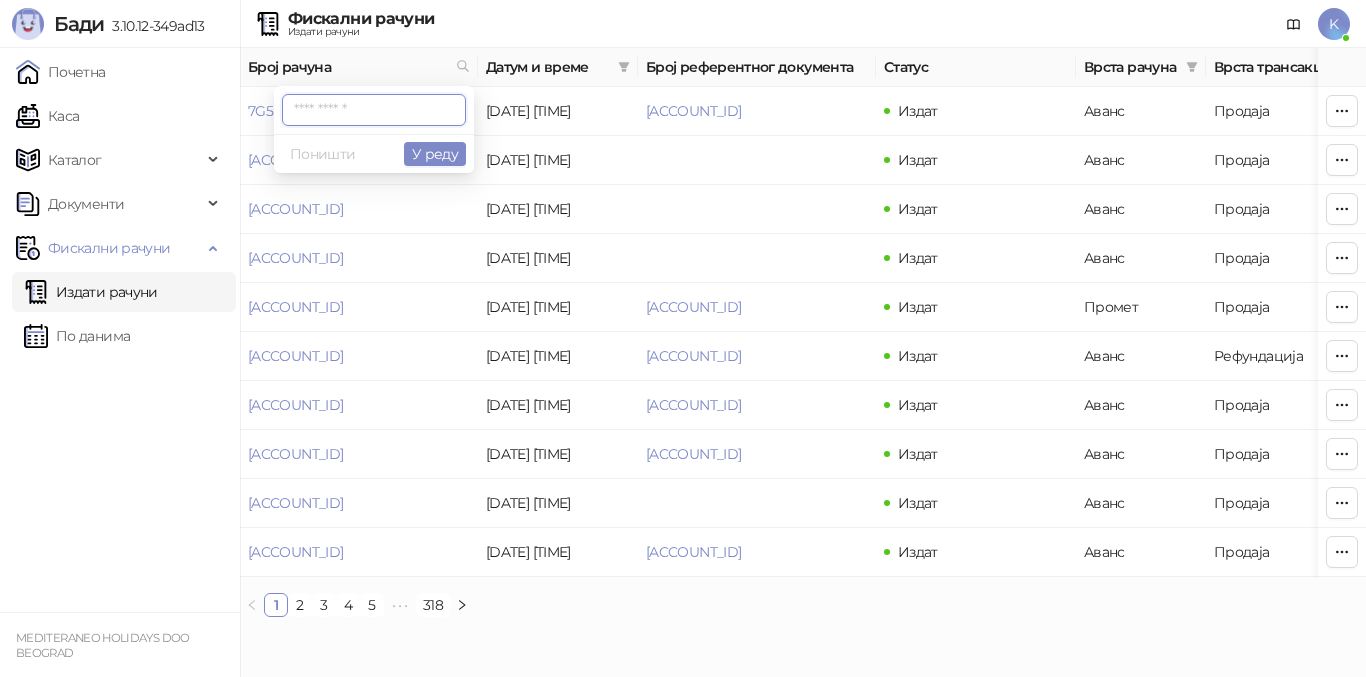 click at bounding box center (374, 110) 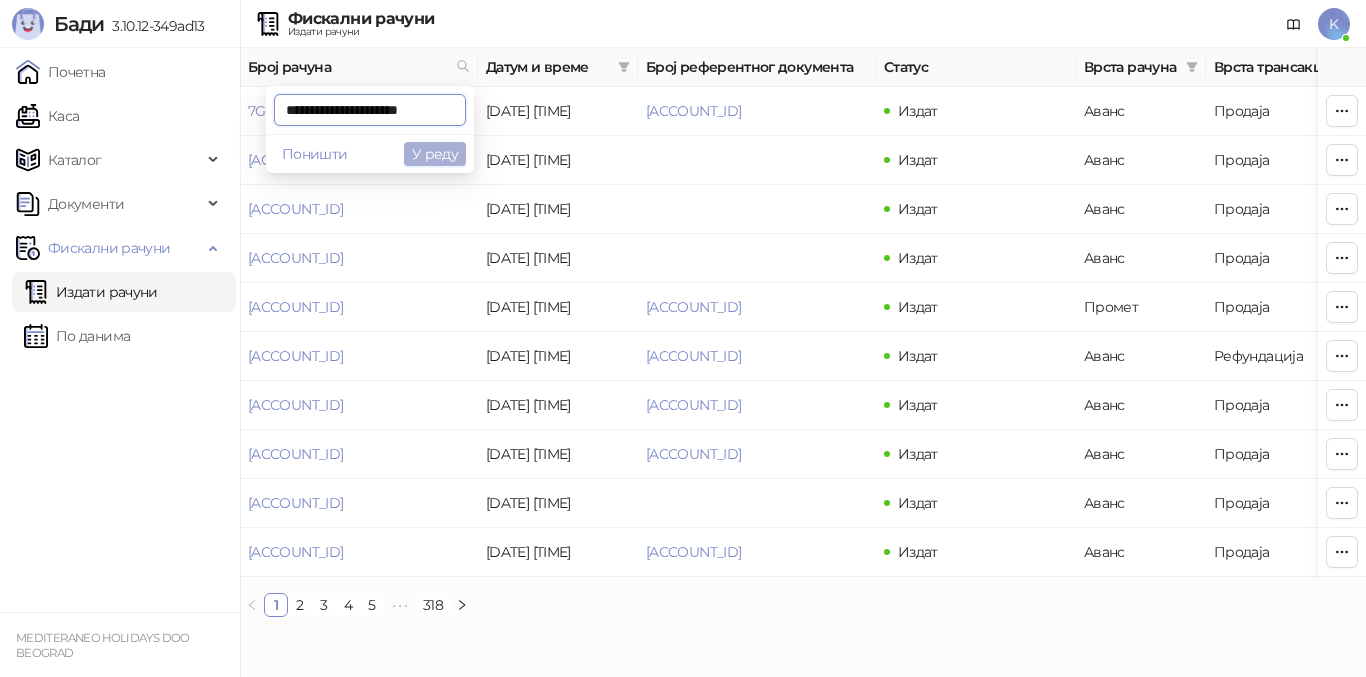 type on "**********" 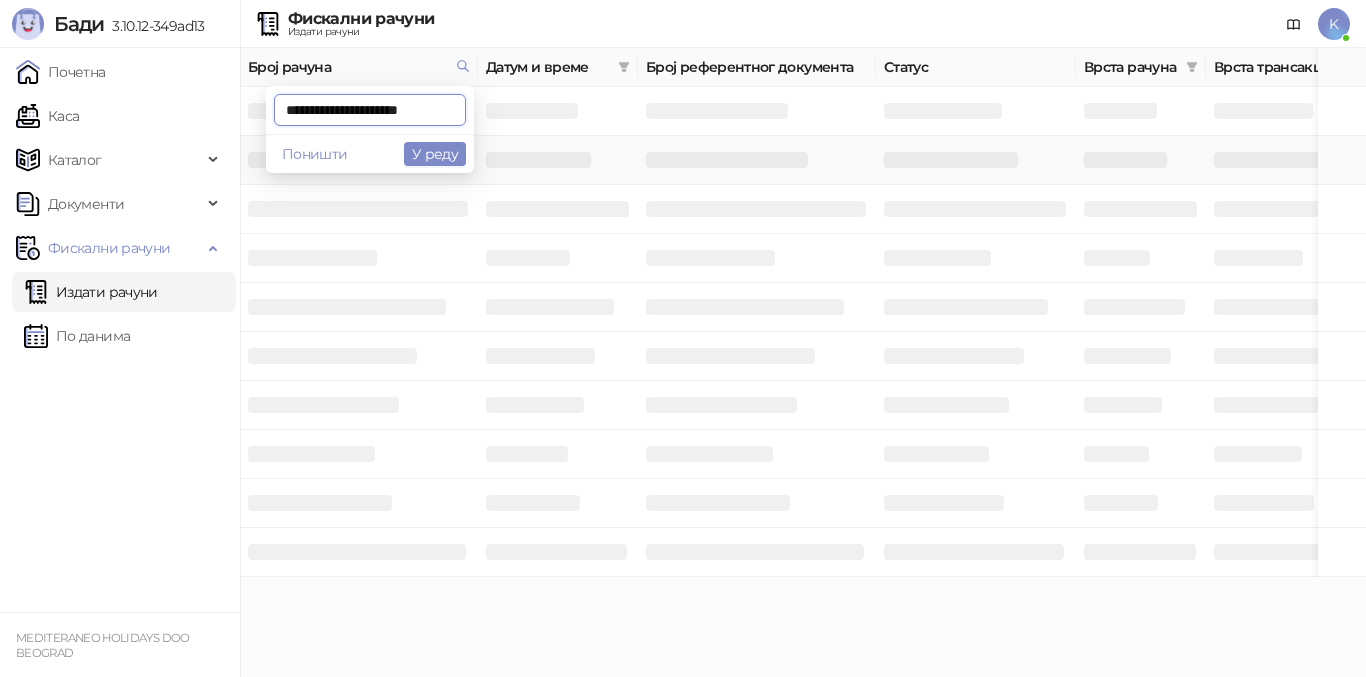 scroll, scrollTop: 0, scrollLeft: 10, axis: horizontal 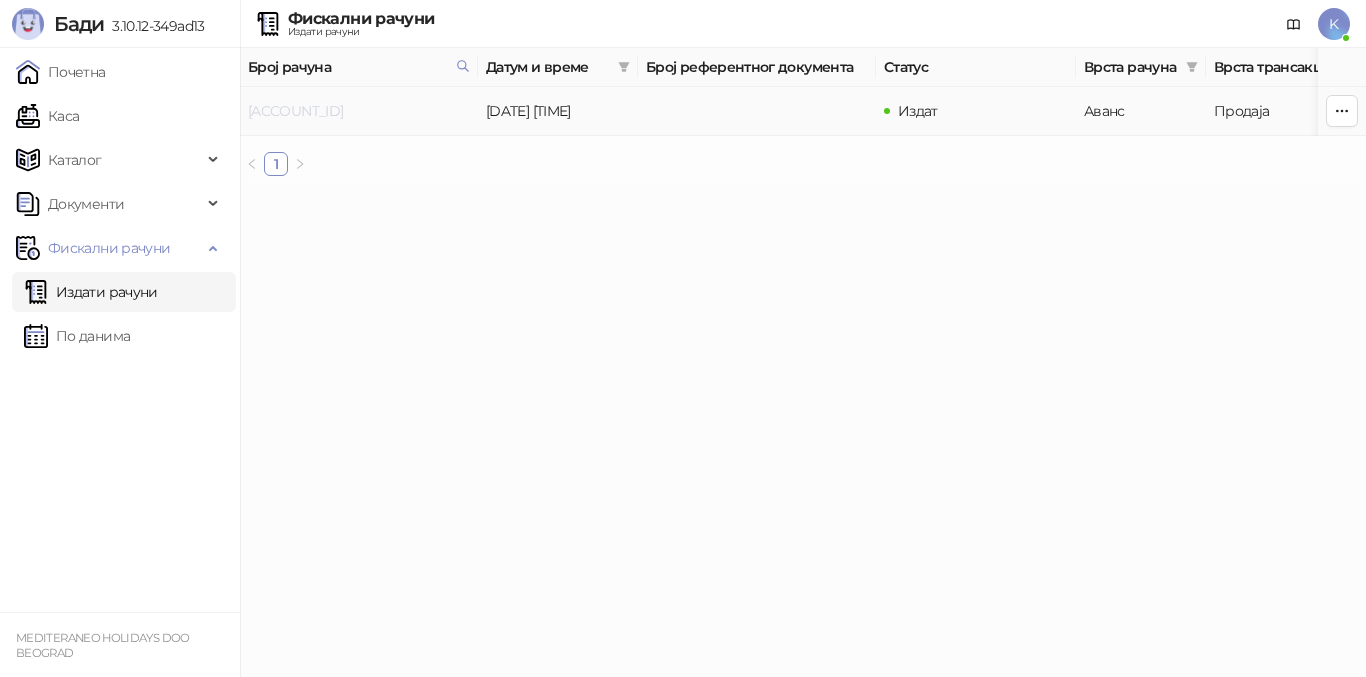 click on "[ACCOUNT_ID]" at bounding box center (295, 111) 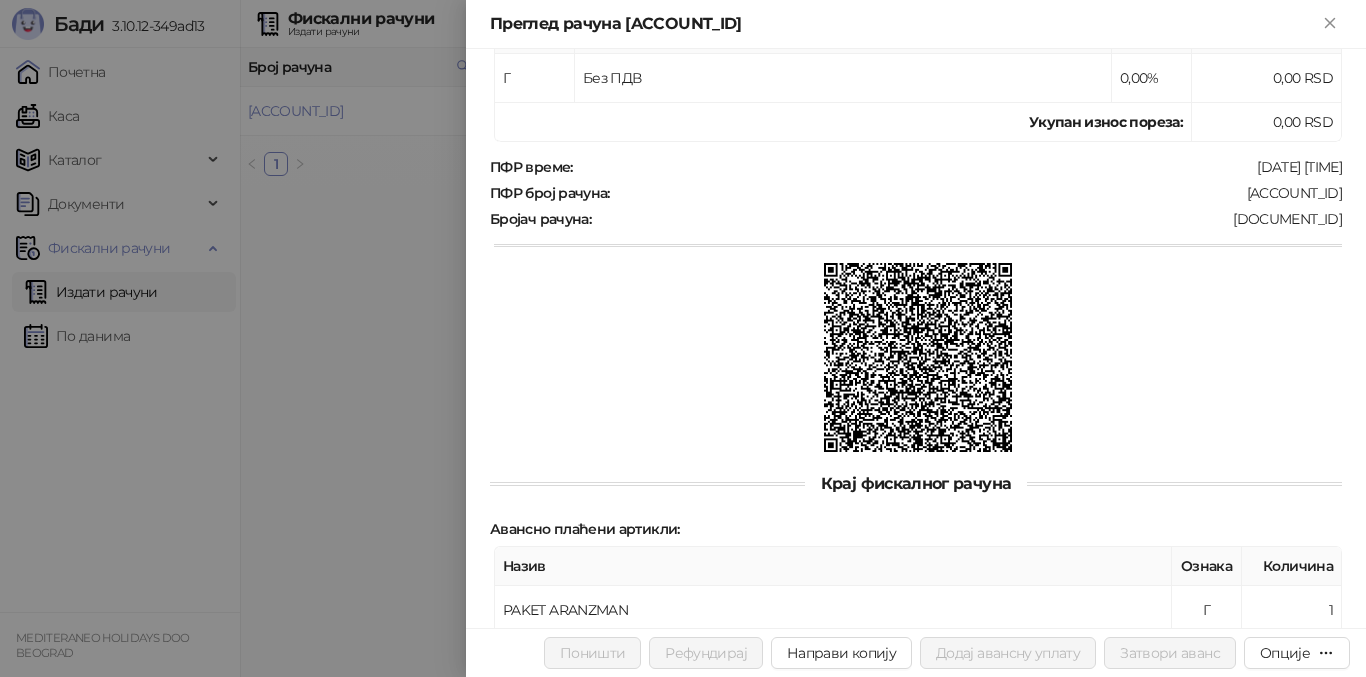scroll, scrollTop: 587, scrollLeft: 0, axis: vertical 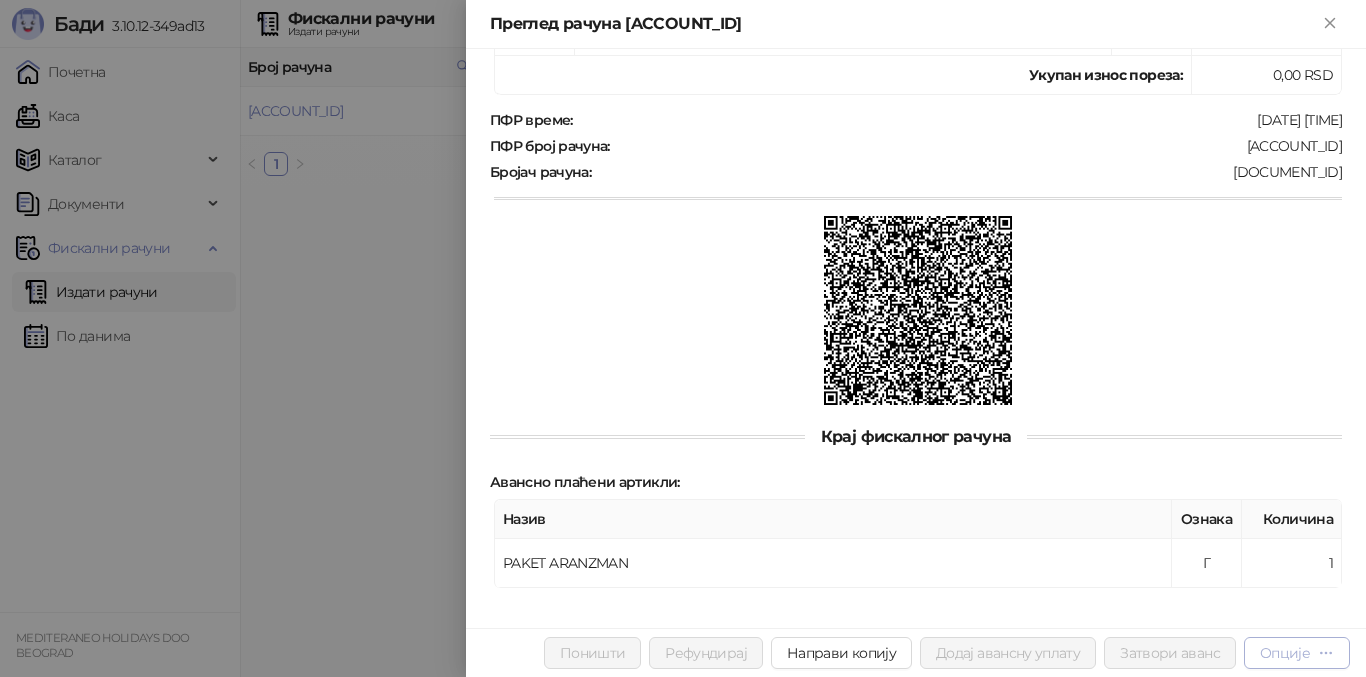 click on "Опције" at bounding box center [1285, 653] 